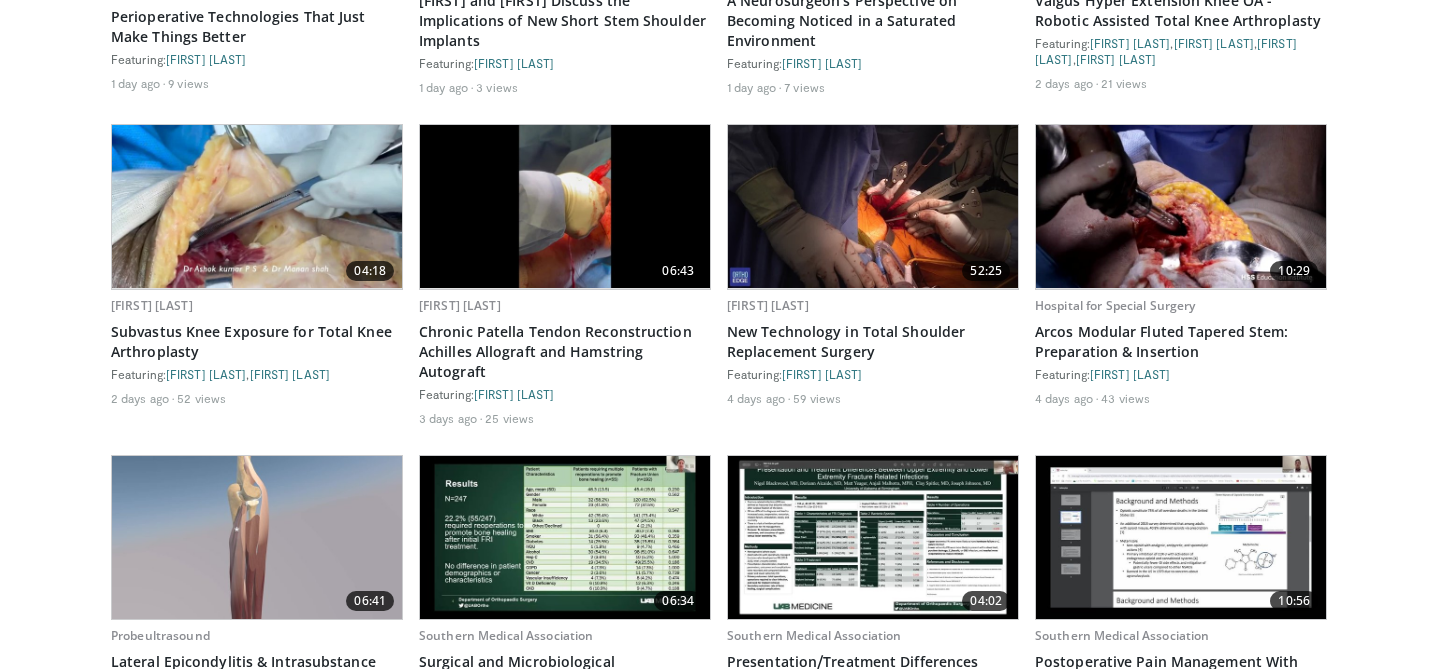 scroll, scrollTop: 0, scrollLeft: 0, axis: both 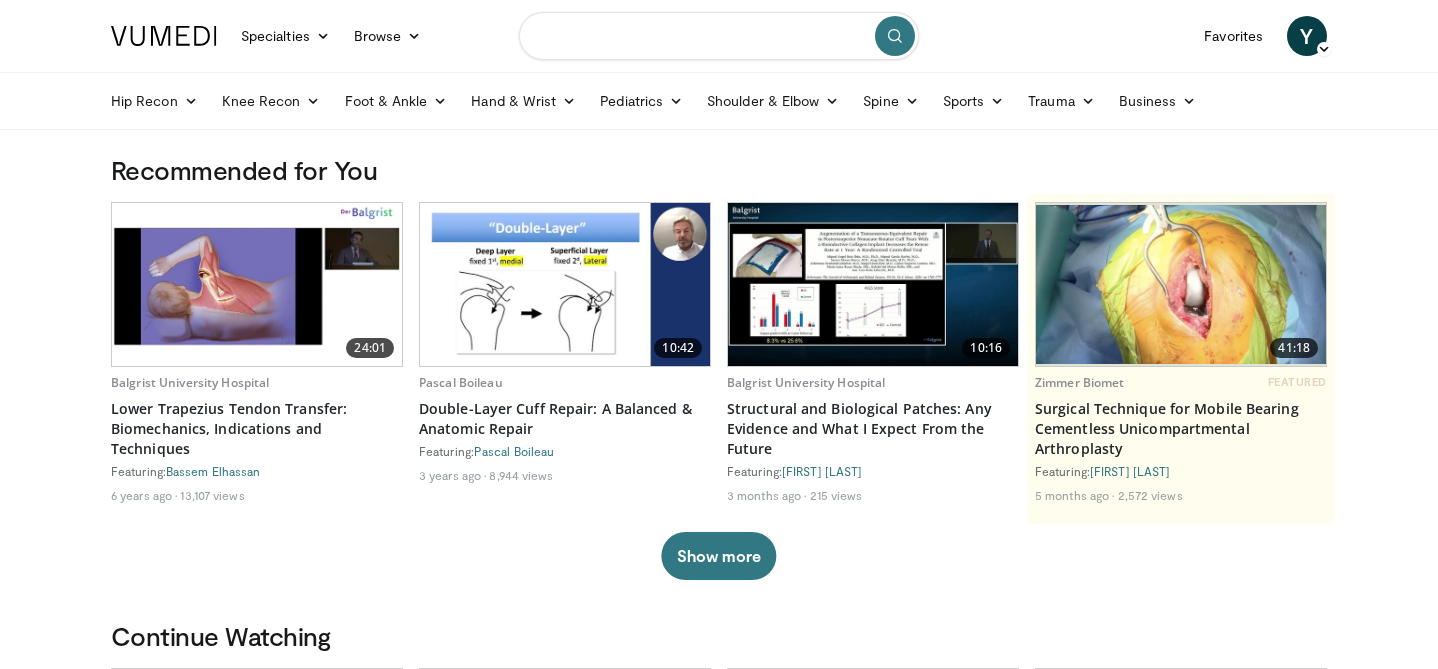 click at bounding box center (719, 36) 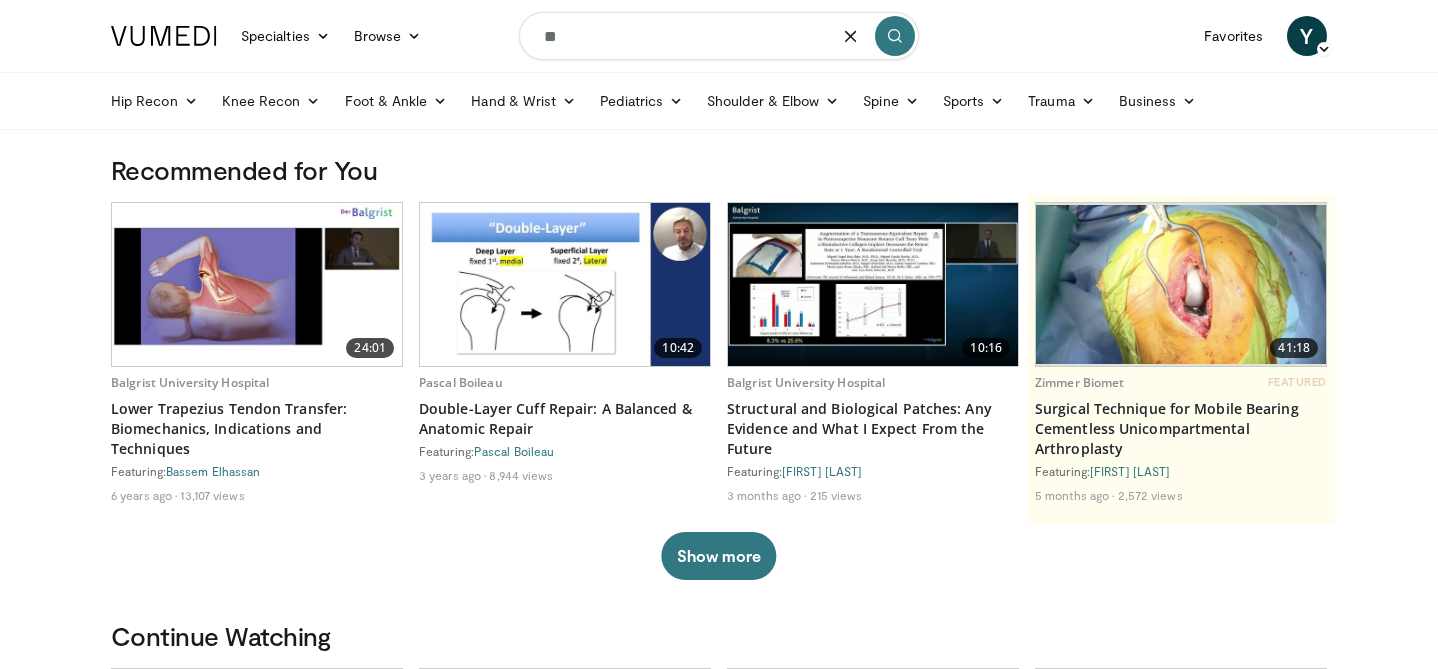 type on "*" 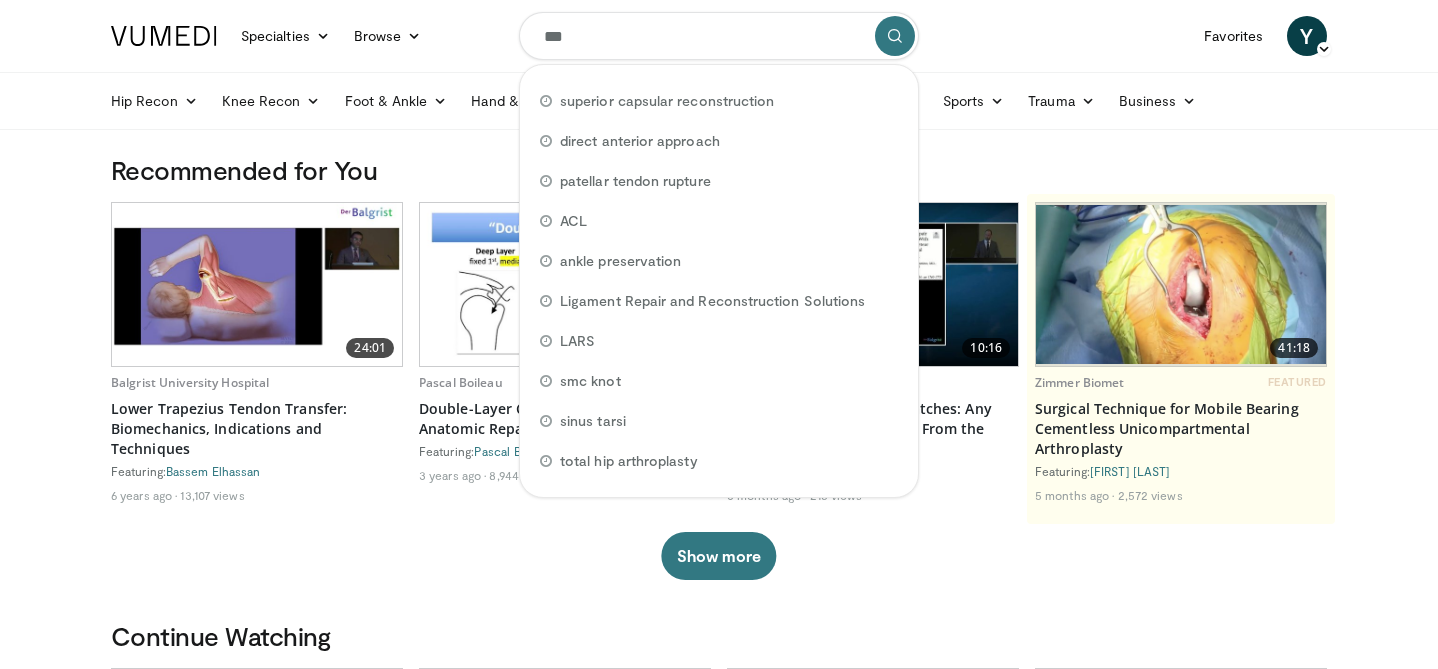 type on "****" 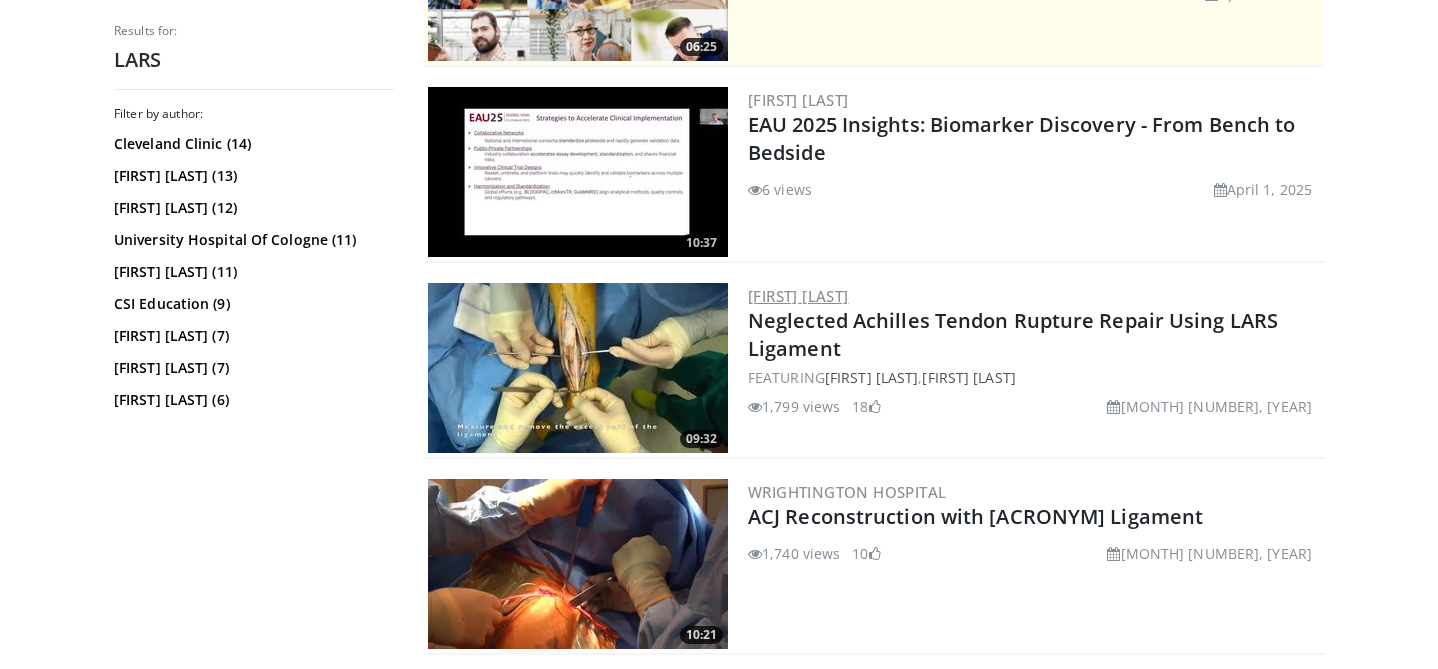 scroll, scrollTop: 651, scrollLeft: 0, axis: vertical 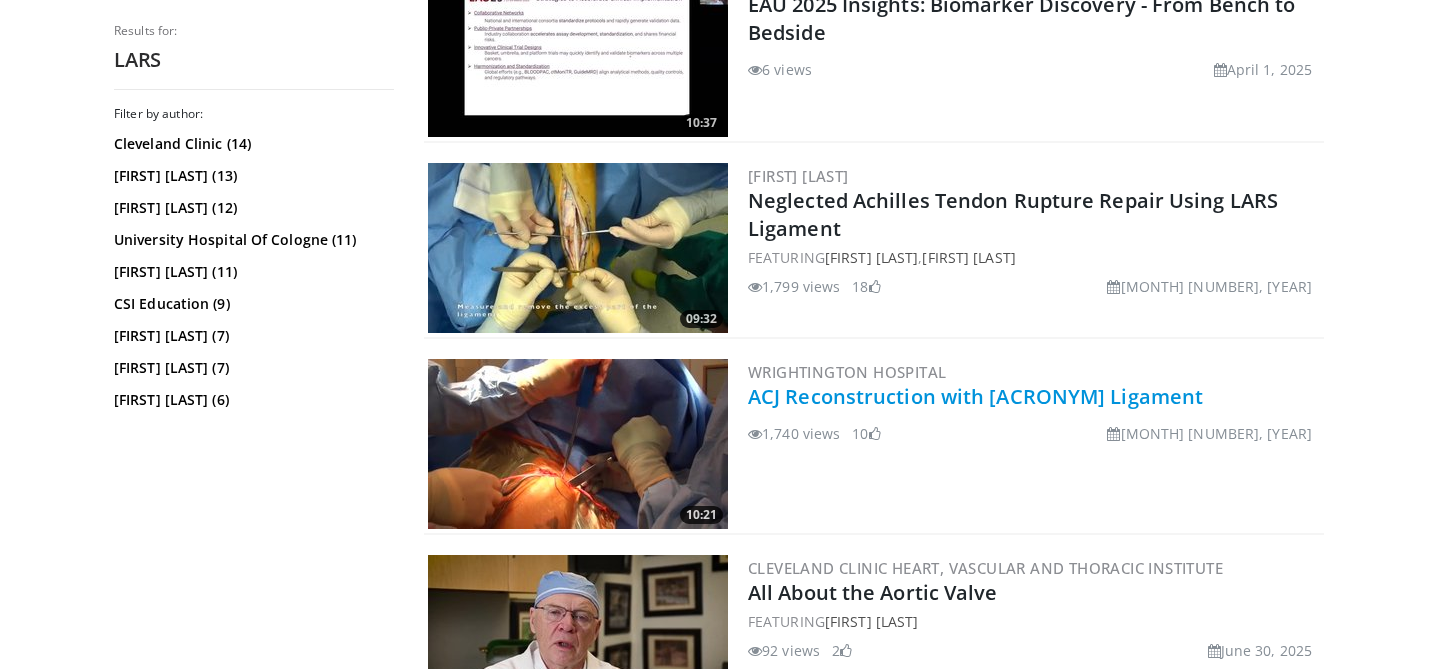 click on "ACJ Reconstruction with LARS Ligament" at bounding box center [975, 396] 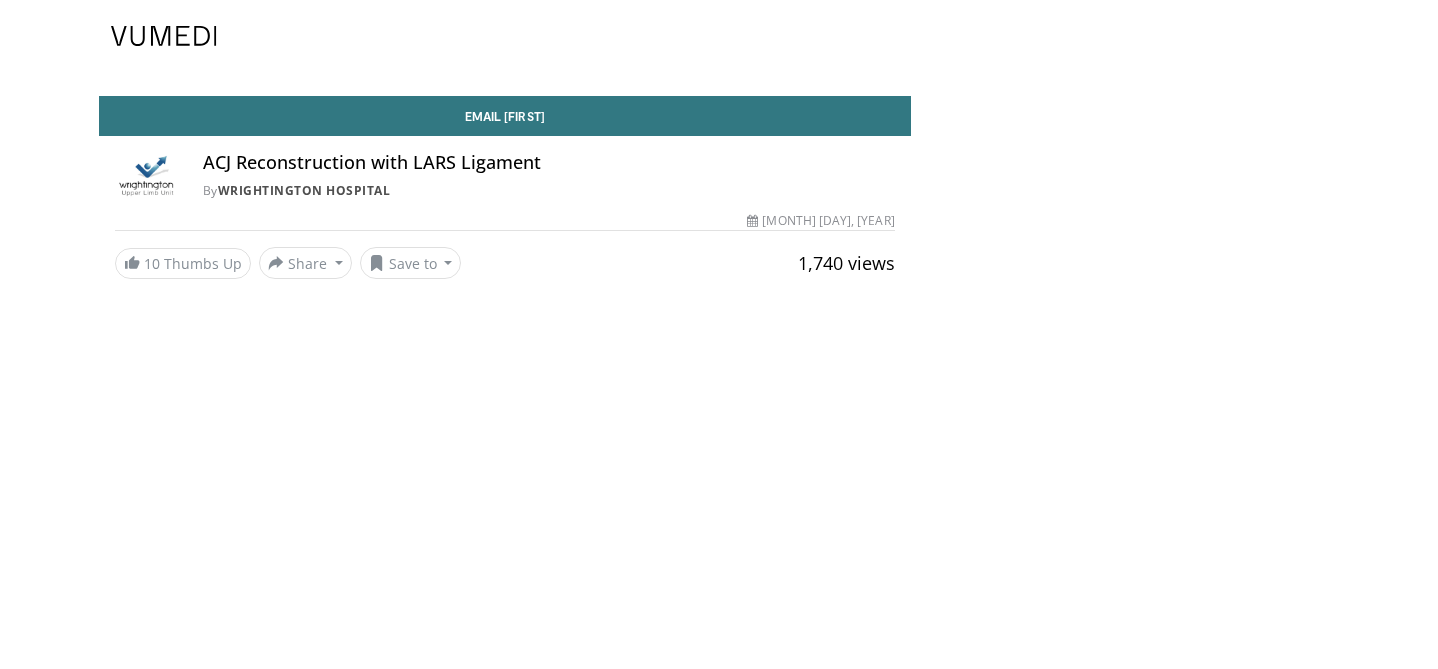 scroll, scrollTop: 0, scrollLeft: 0, axis: both 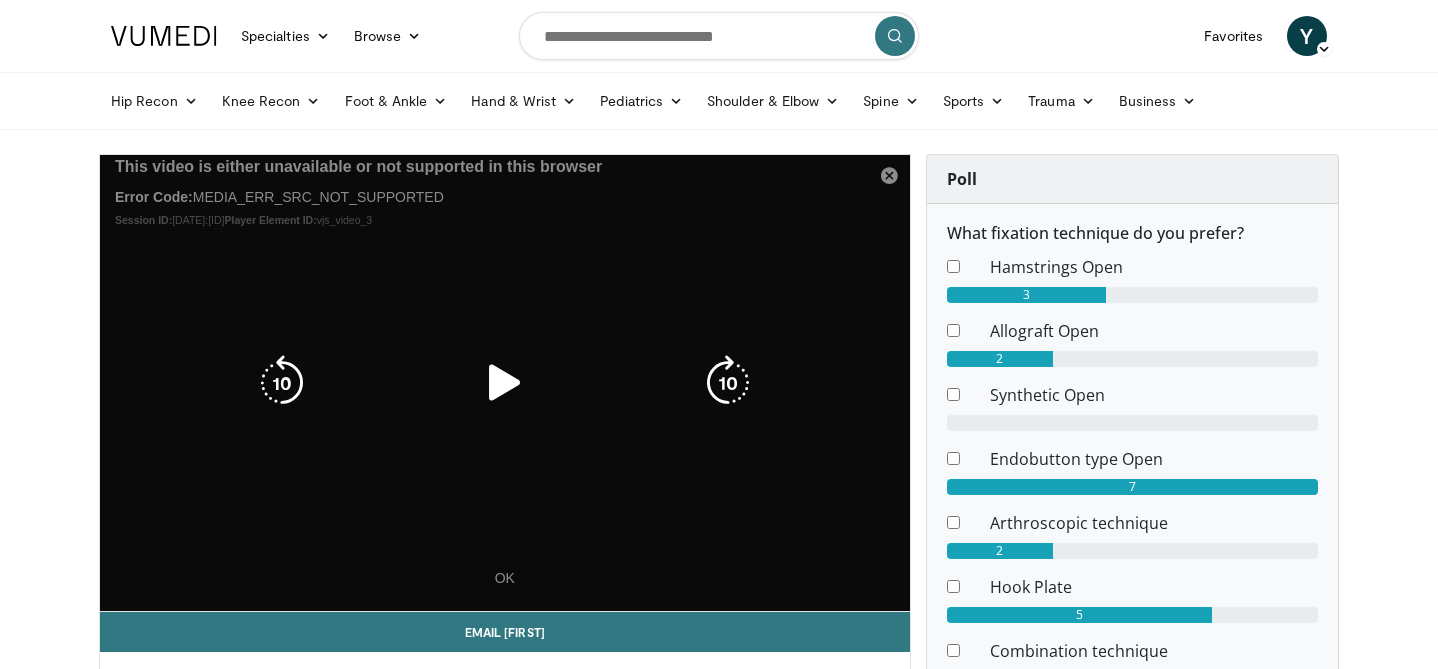 click at bounding box center [505, 383] 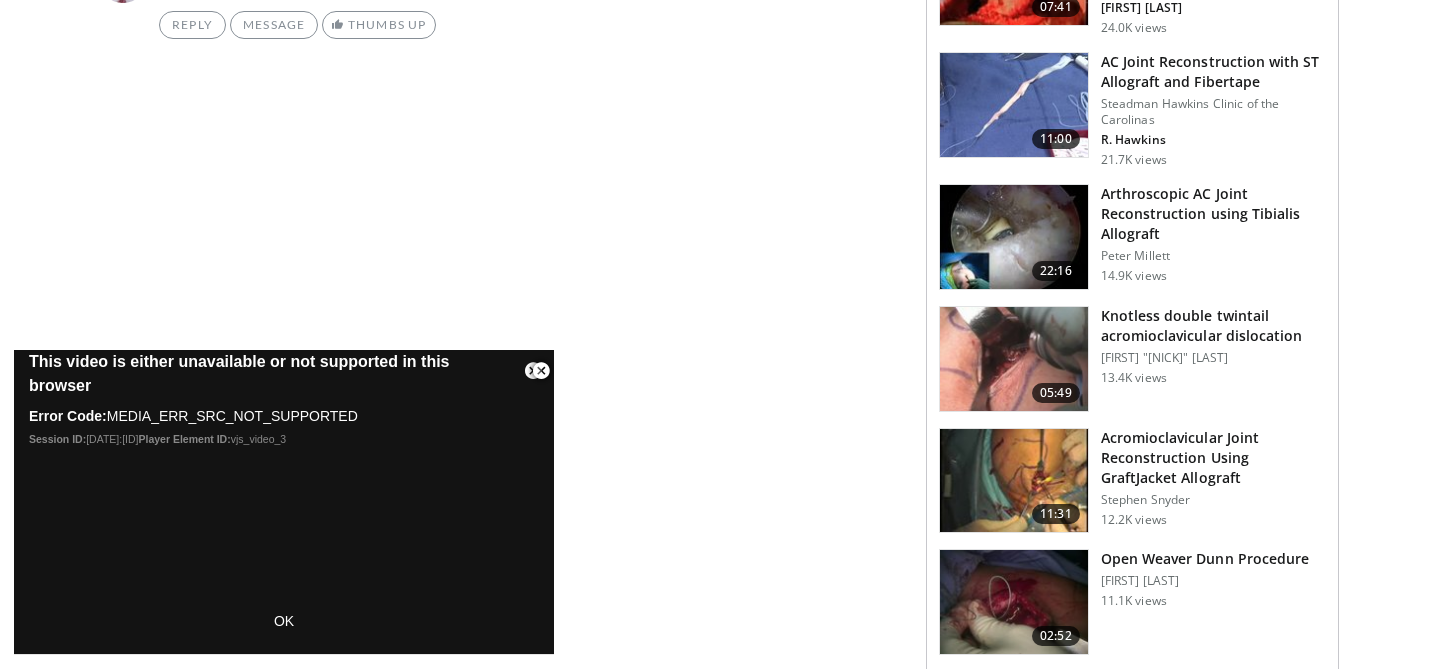 scroll, scrollTop: 0, scrollLeft: 0, axis: both 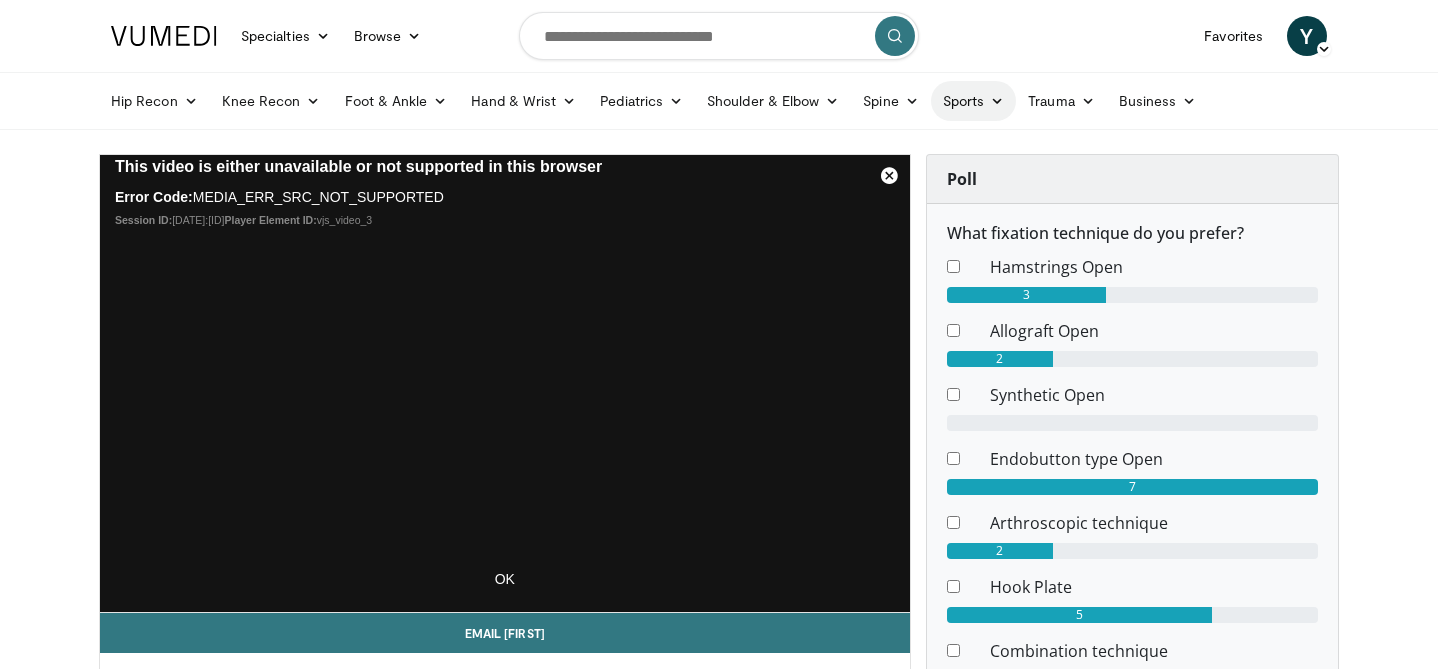click on "Sports" at bounding box center (974, 101) 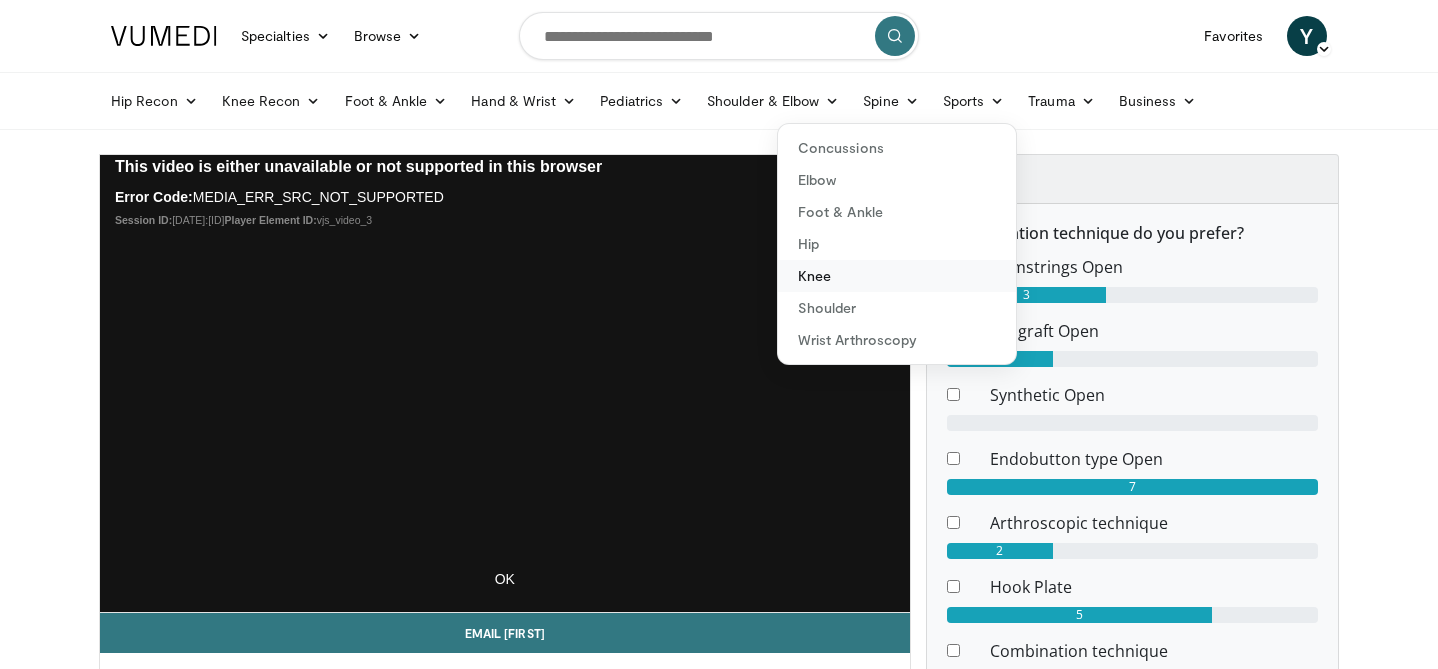 click on "Knee" at bounding box center [897, 276] 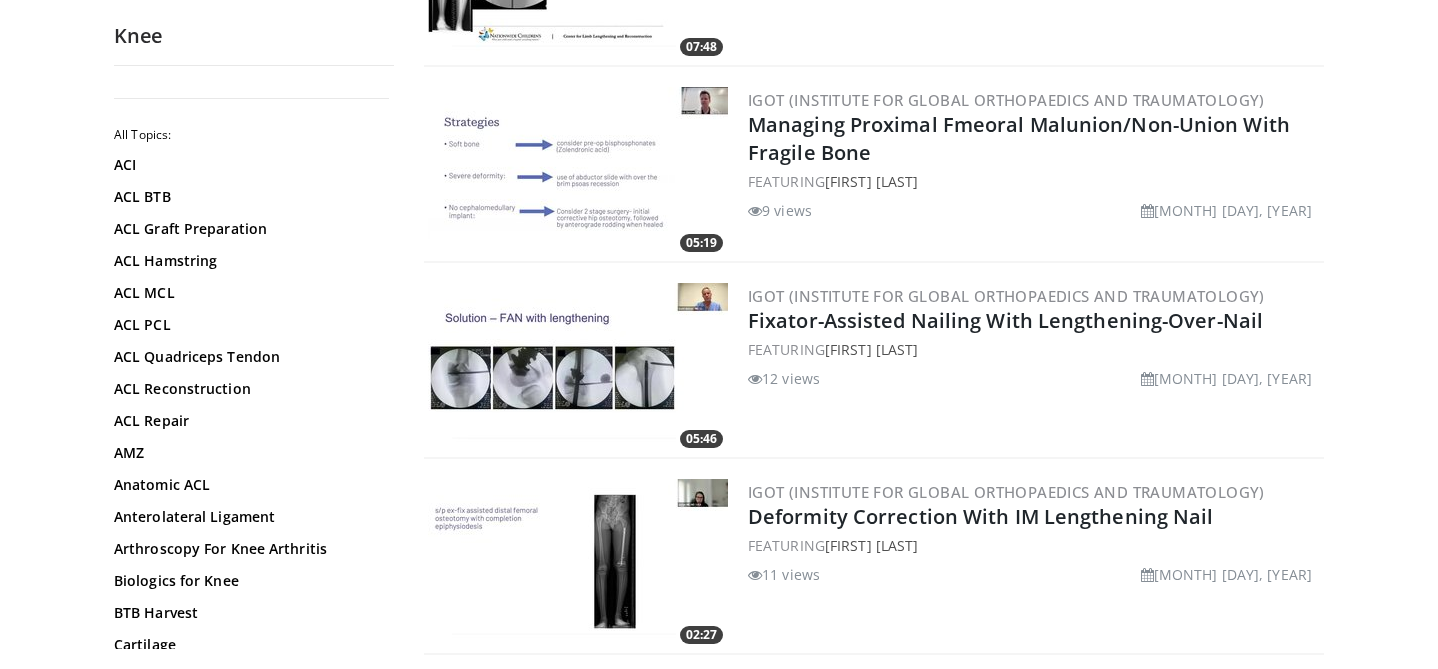 scroll, scrollTop: 2697, scrollLeft: 0, axis: vertical 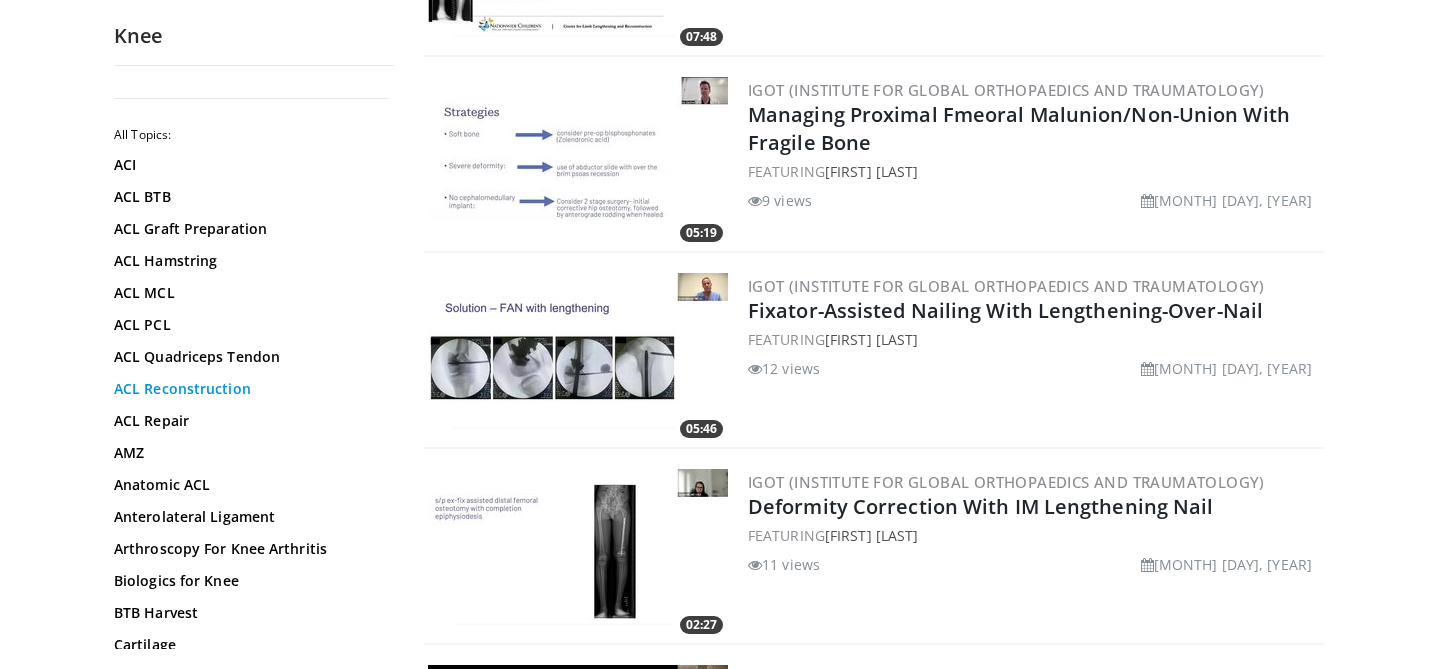 click on "ACL Reconstruction" at bounding box center (249, 389) 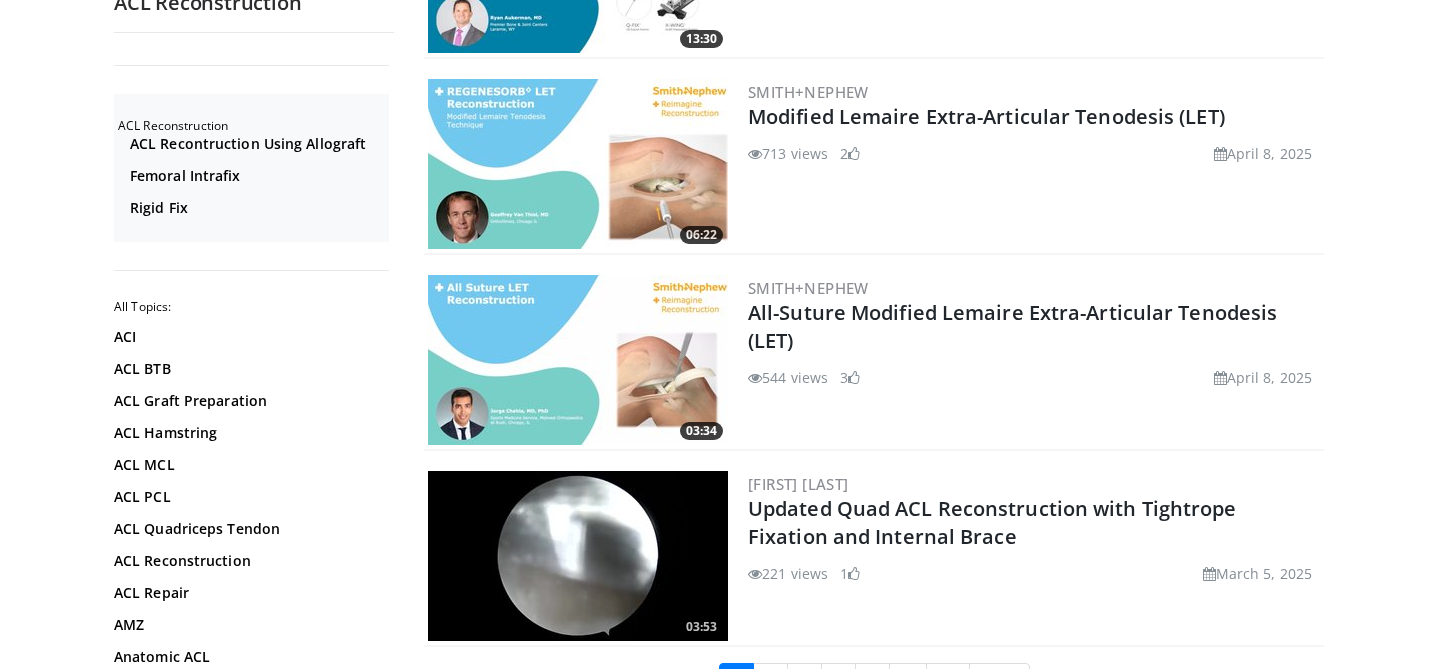 scroll, scrollTop: 4654, scrollLeft: 0, axis: vertical 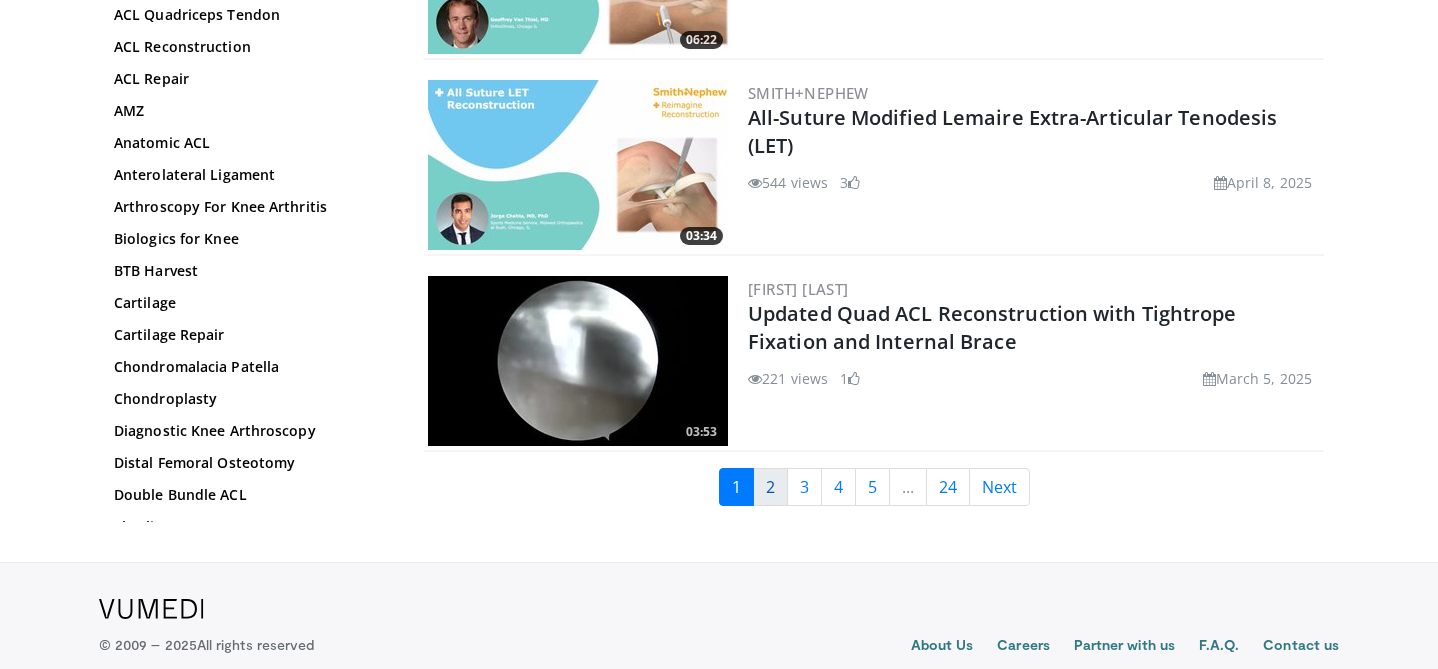 click on "2" at bounding box center [770, 487] 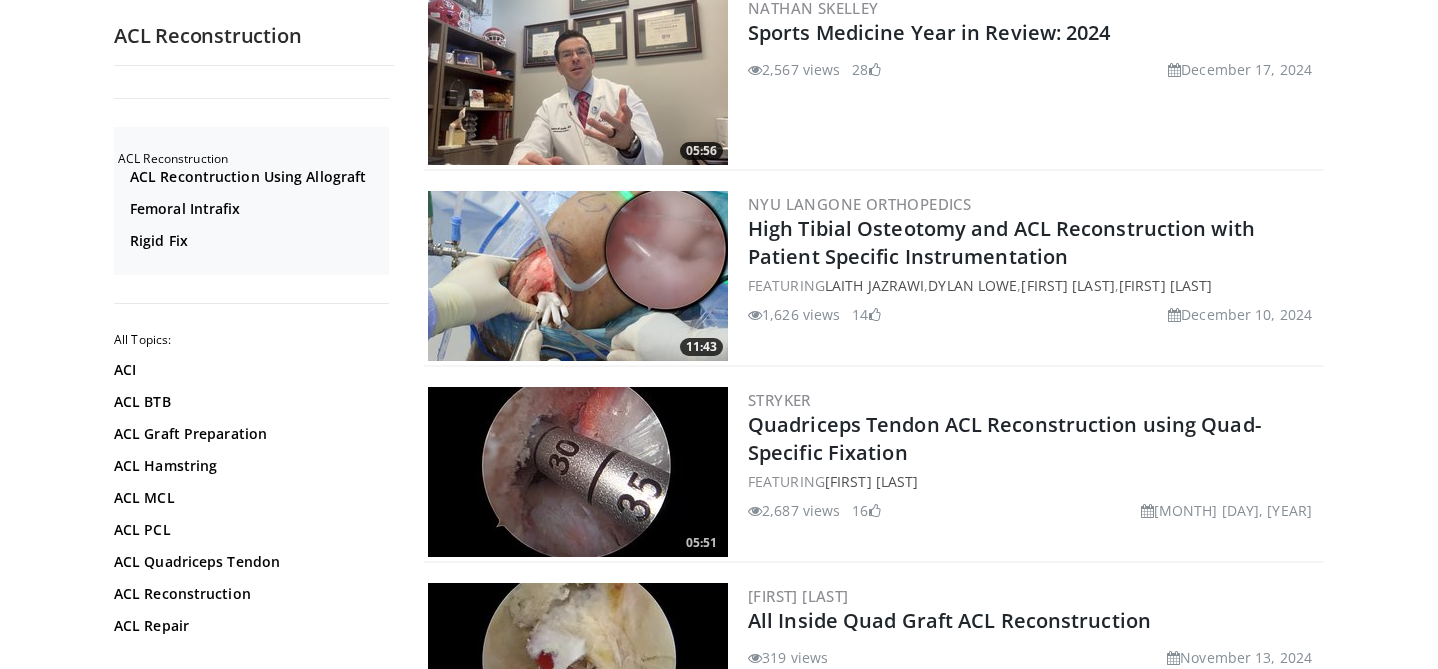 scroll, scrollTop: 0, scrollLeft: 0, axis: both 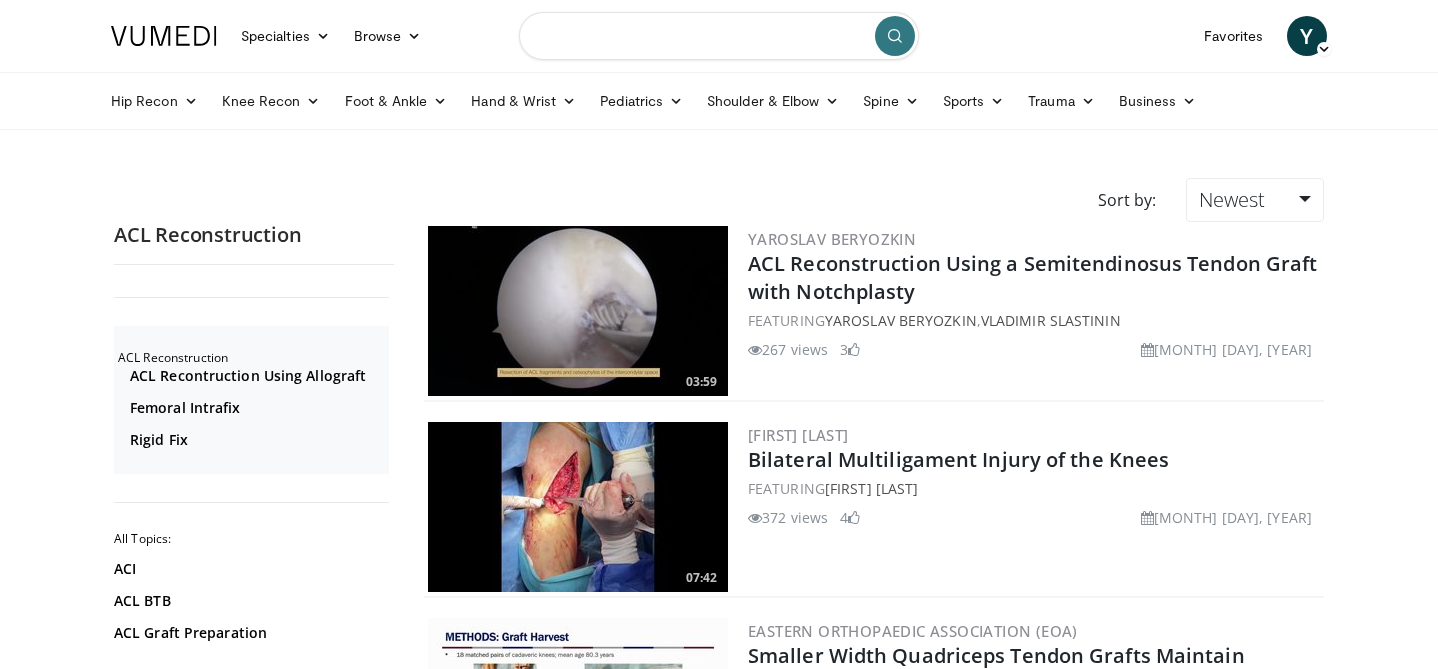 click at bounding box center (719, 36) 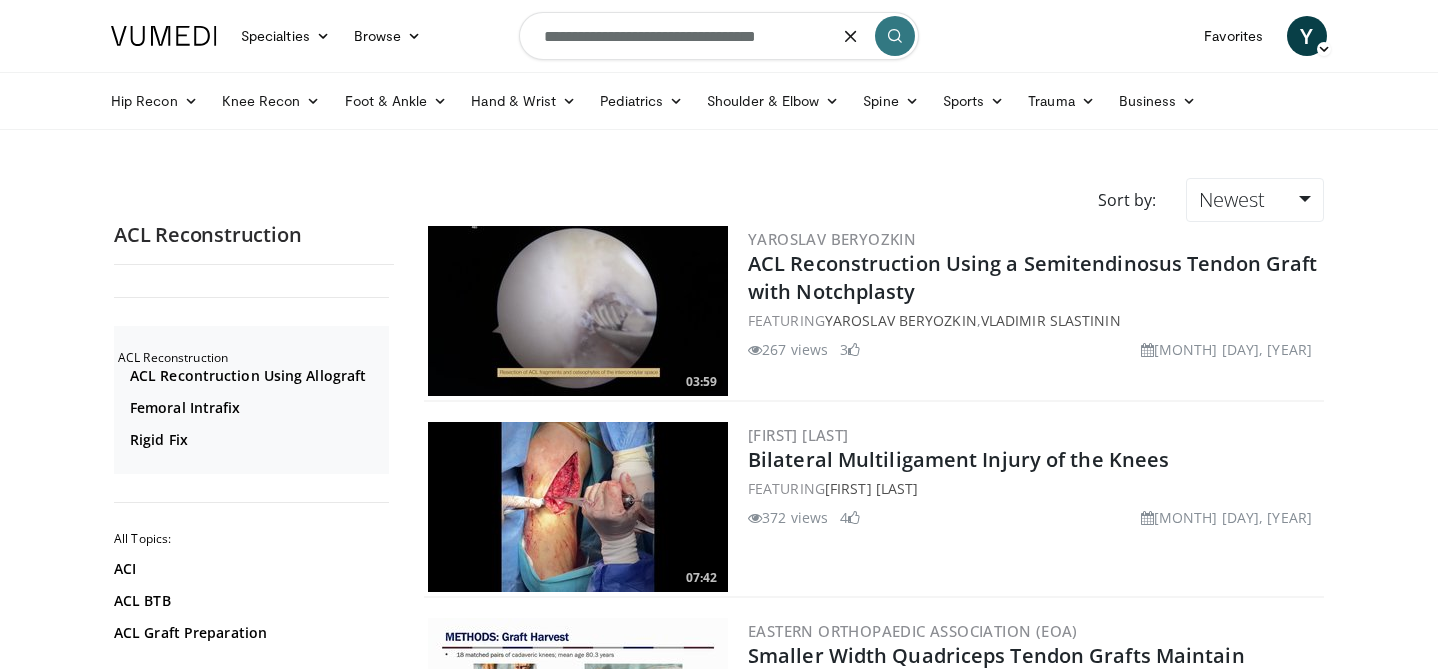 type on "**********" 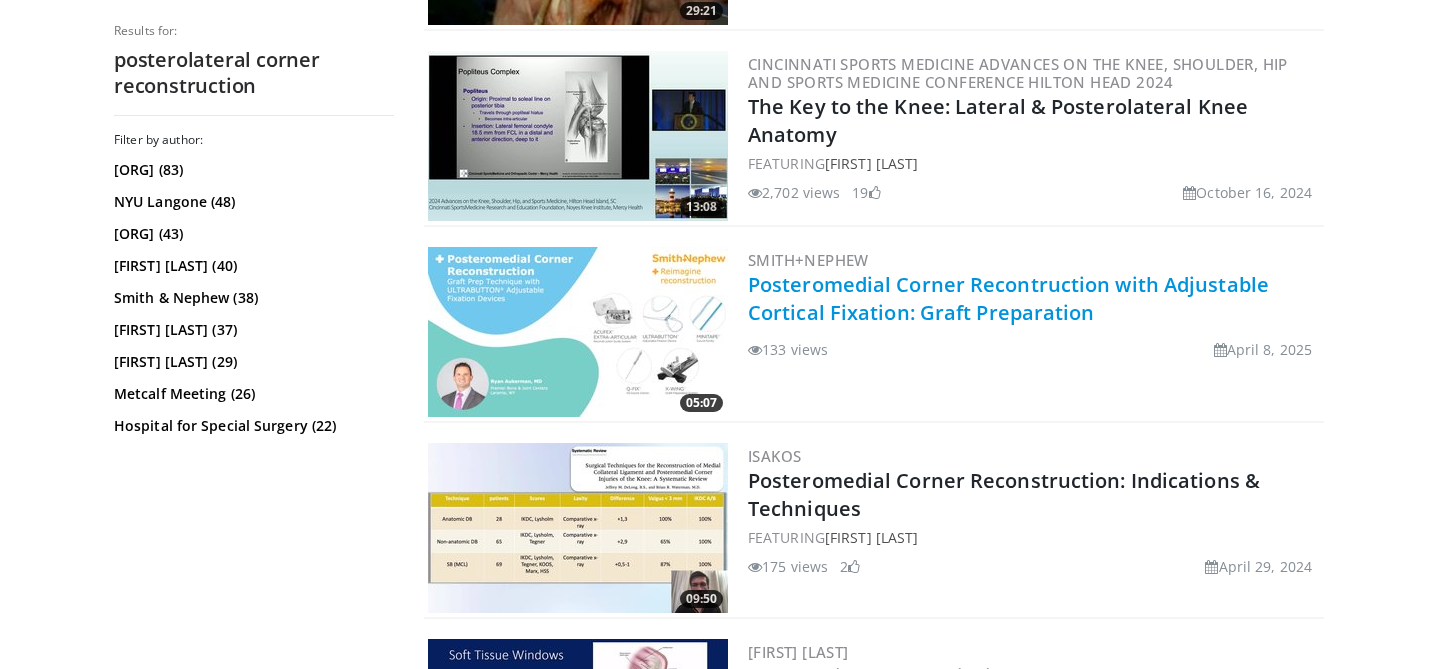 scroll, scrollTop: 3117, scrollLeft: 0, axis: vertical 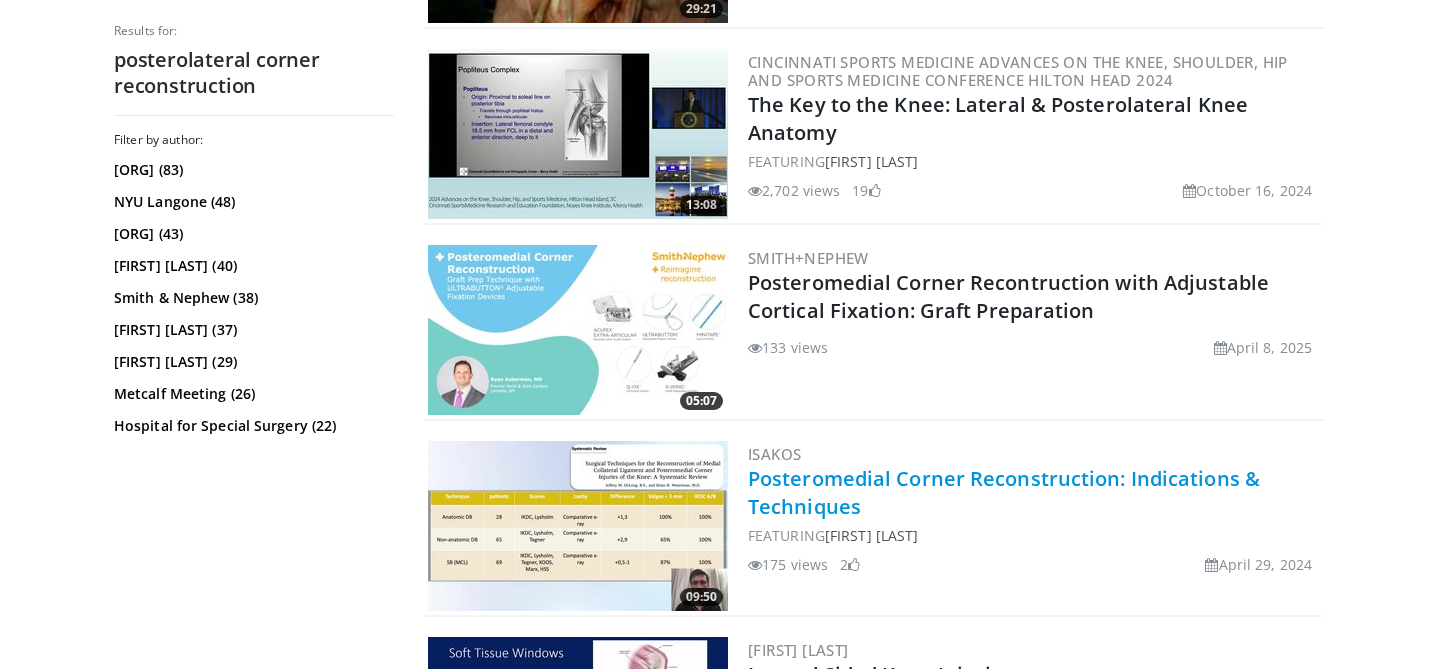click on "Posteromedial Corner Reconstruction: Indications & Techniques" at bounding box center [1004, 492] 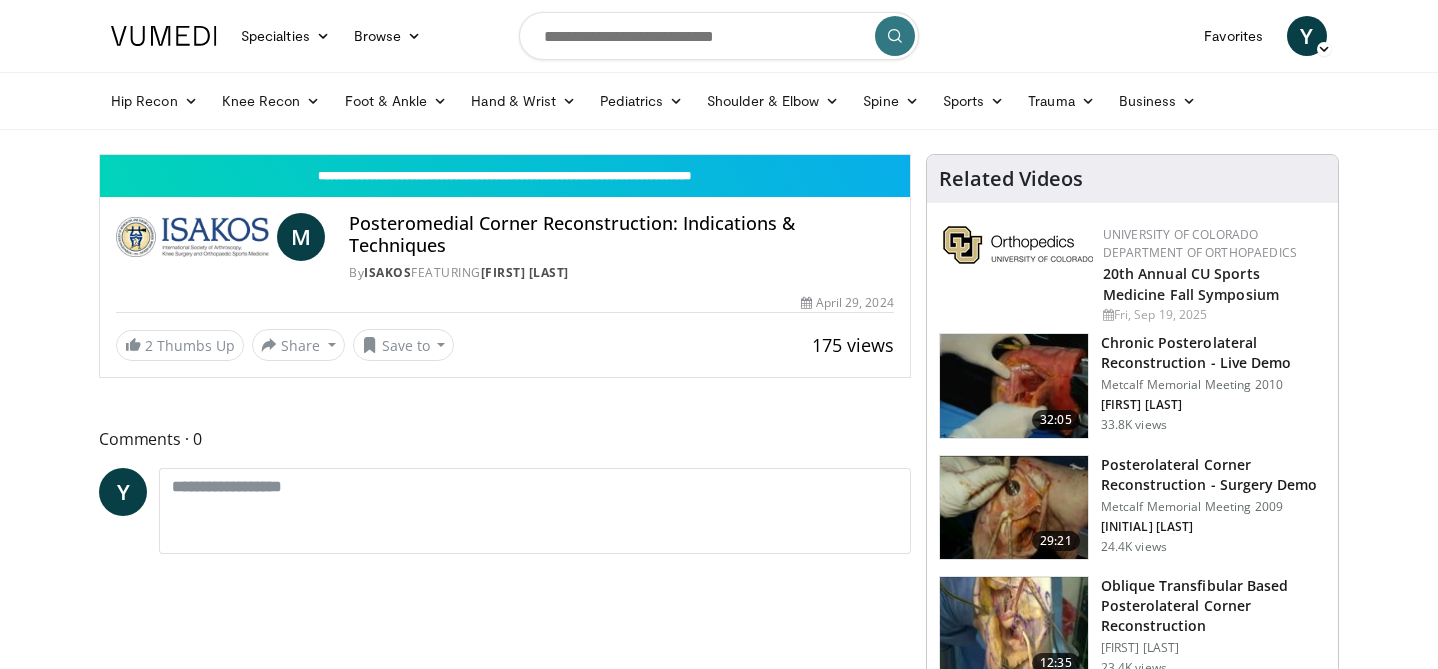 scroll, scrollTop: 0, scrollLeft: 0, axis: both 